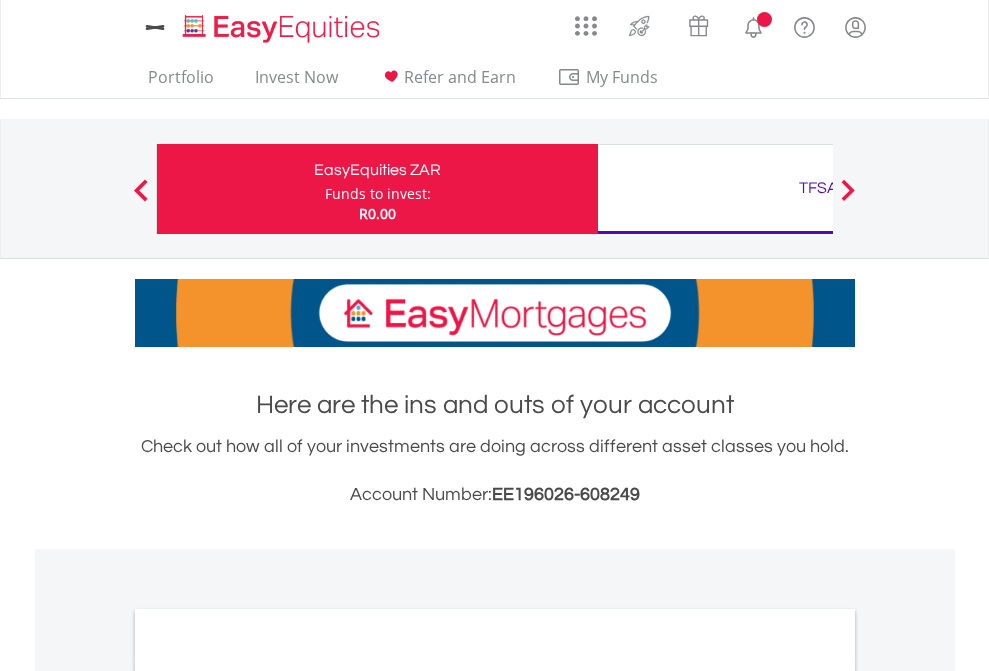 scroll, scrollTop: 0, scrollLeft: 0, axis: both 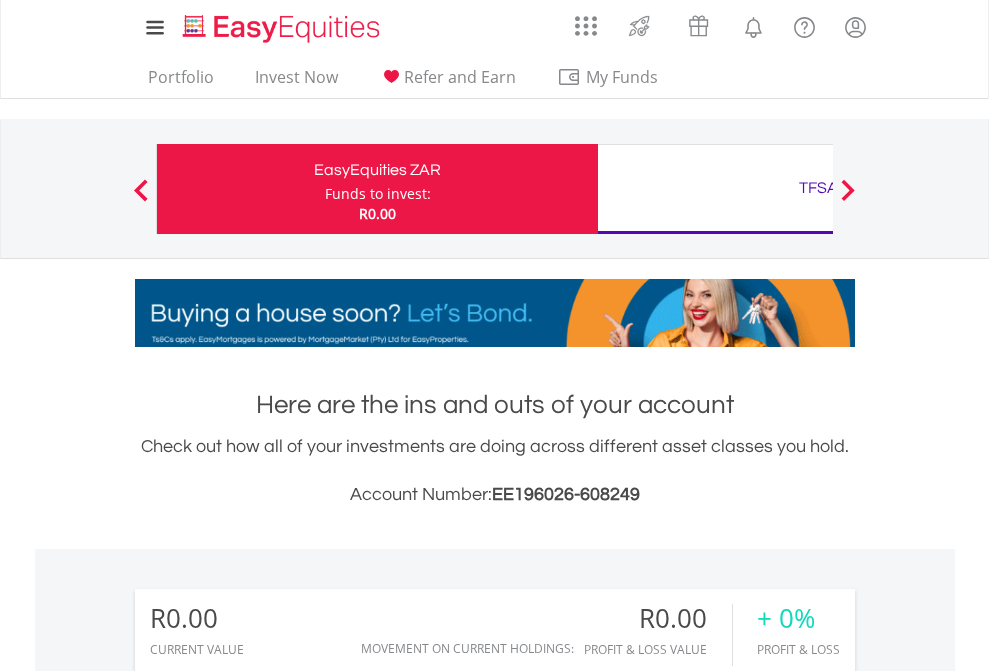 click on "Funds to invest:" at bounding box center (378, 194) 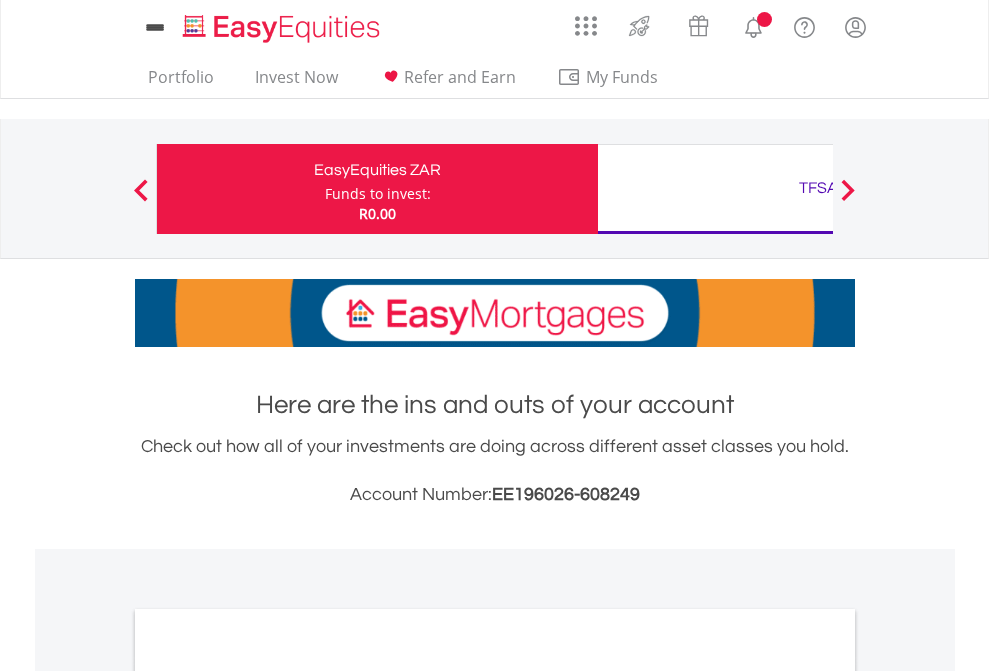 scroll, scrollTop: 0, scrollLeft: 0, axis: both 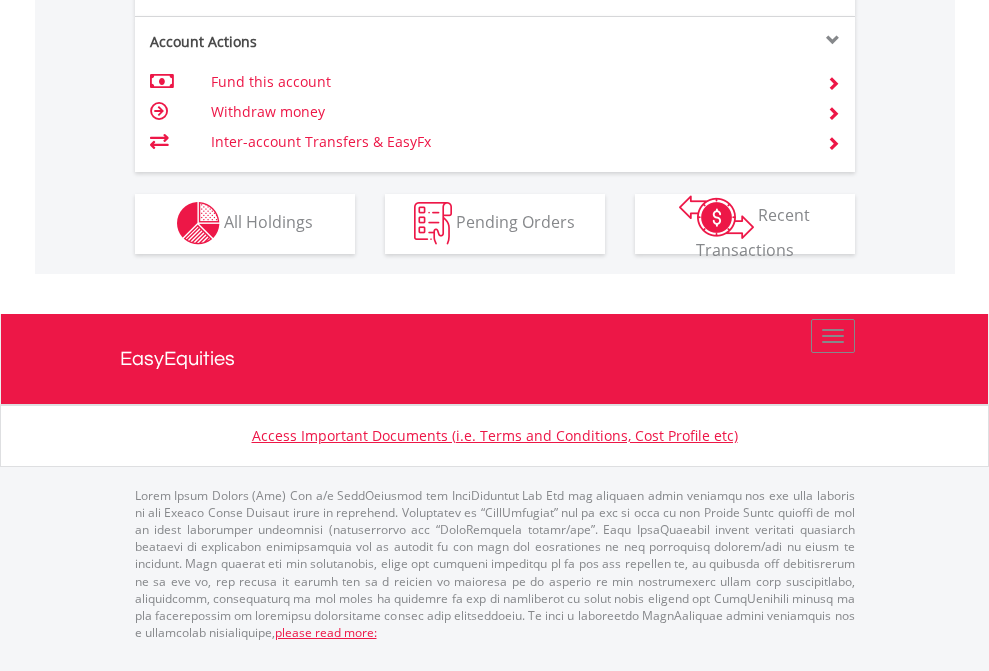 click on "Investment types" at bounding box center (706, -353) 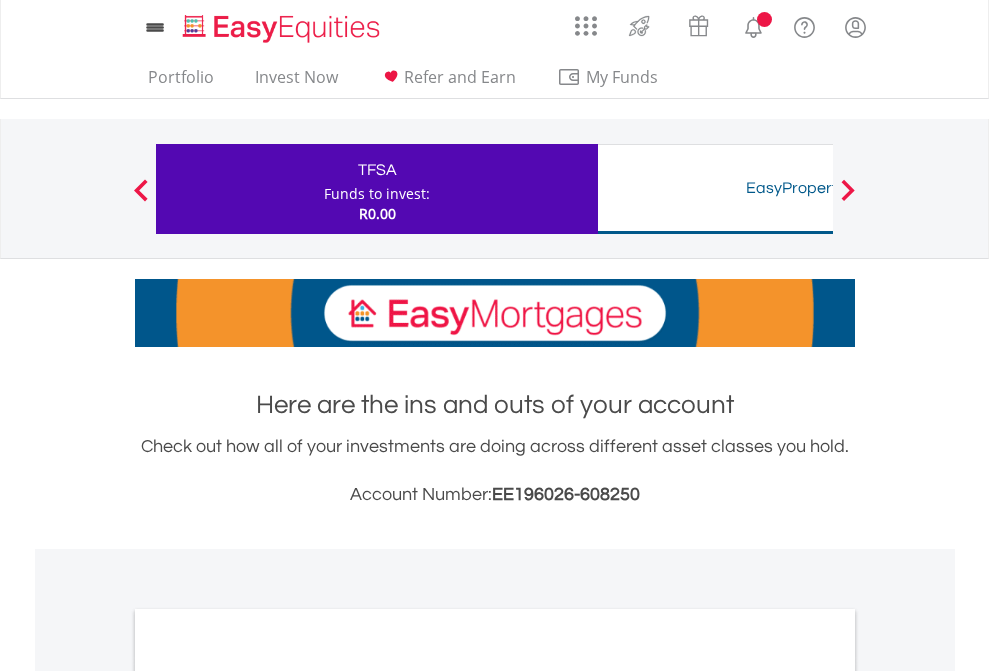 scroll, scrollTop: 0, scrollLeft: 0, axis: both 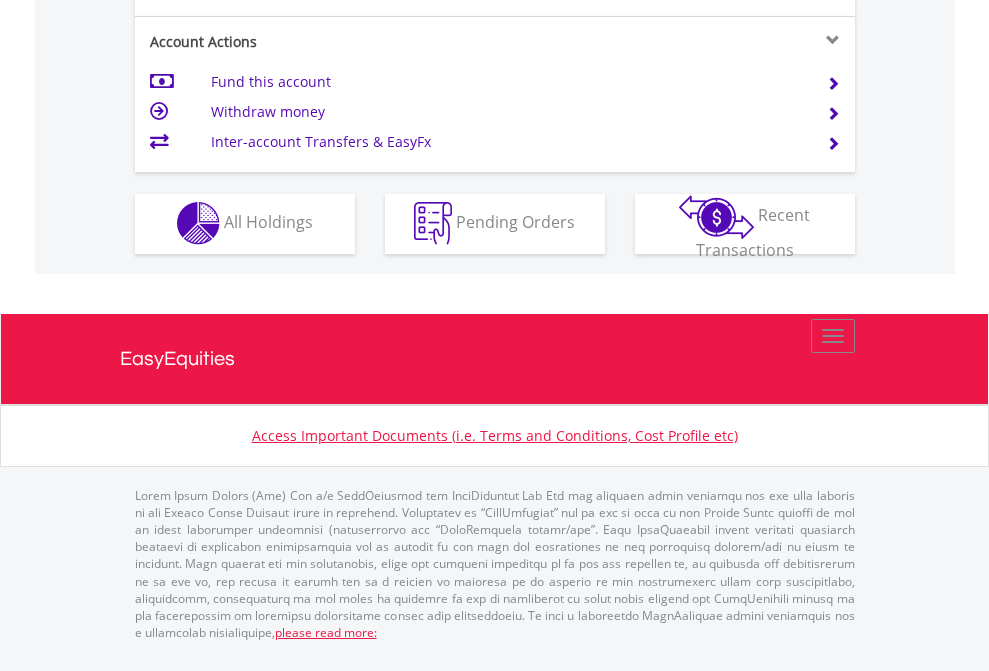 click on "Investment types" at bounding box center (706, -353) 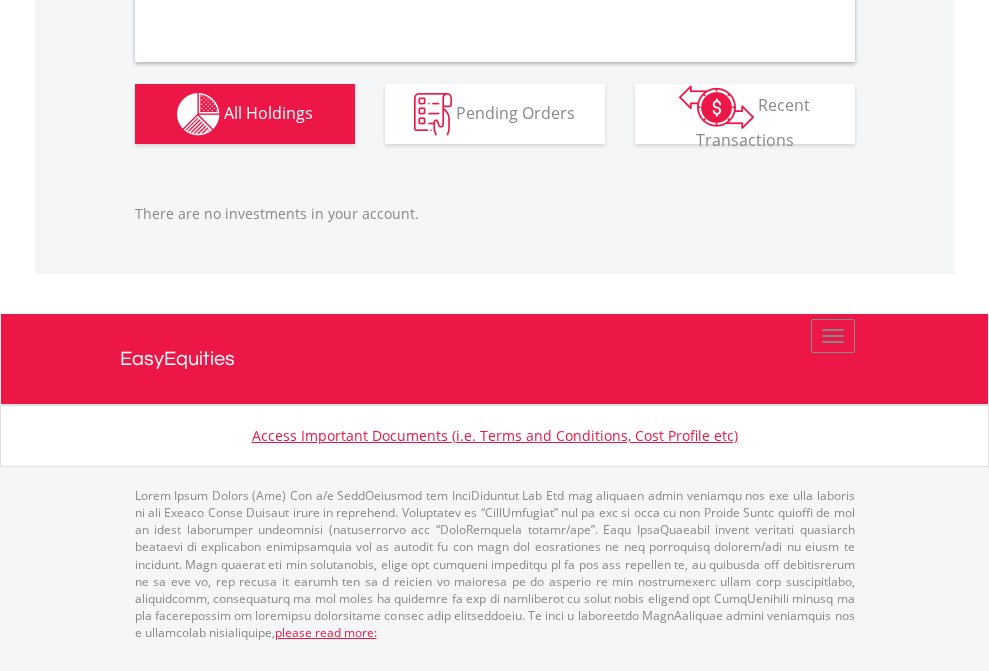 scroll, scrollTop: 1980, scrollLeft: 0, axis: vertical 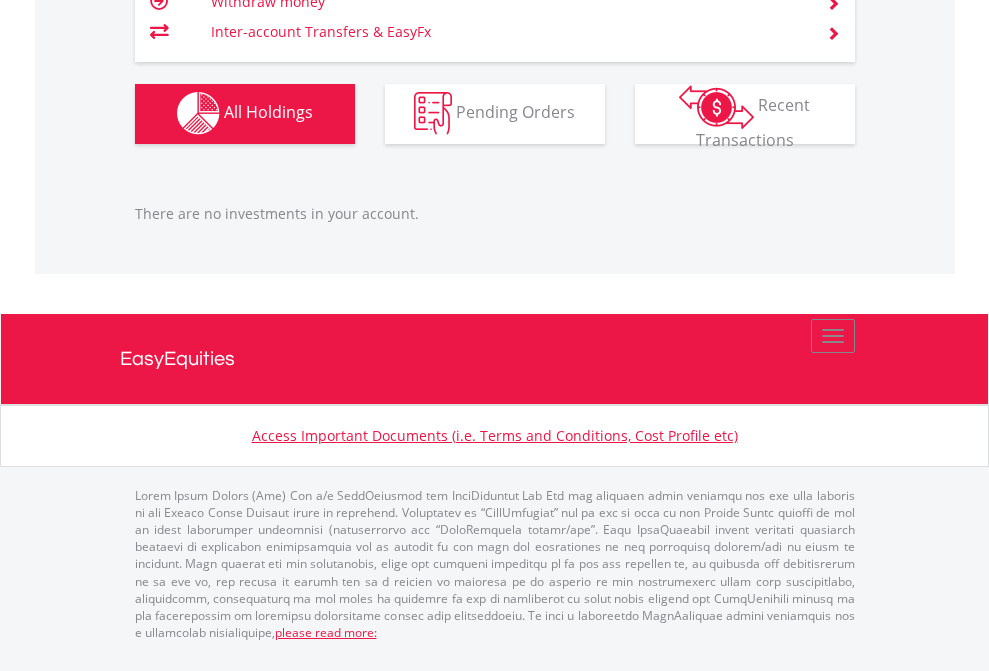 click on "TFSA" at bounding box center (818, -1142) 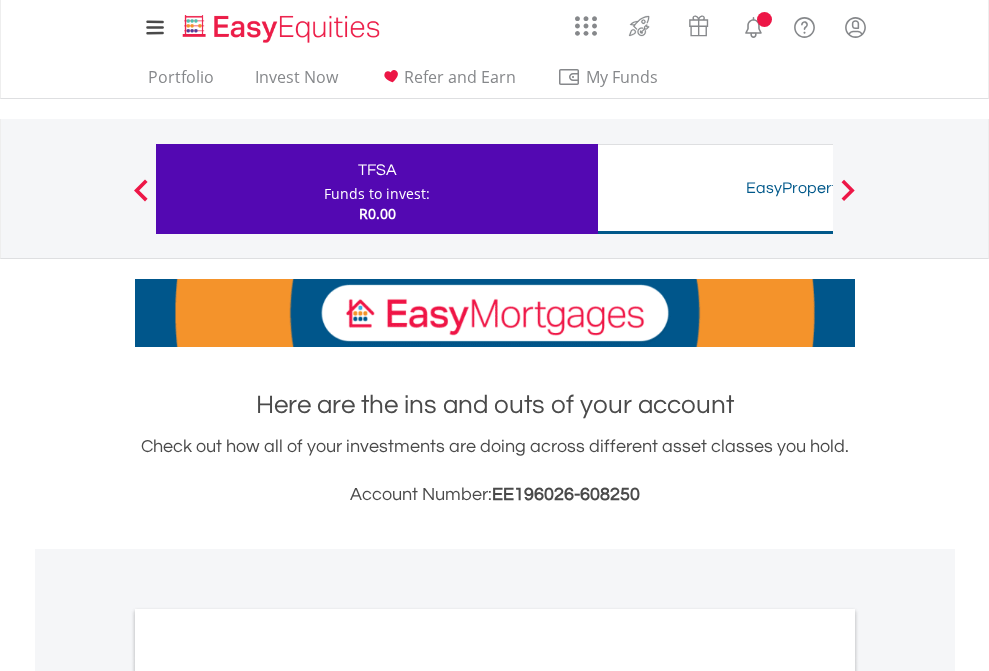 scroll, scrollTop: 1202, scrollLeft: 0, axis: vertical 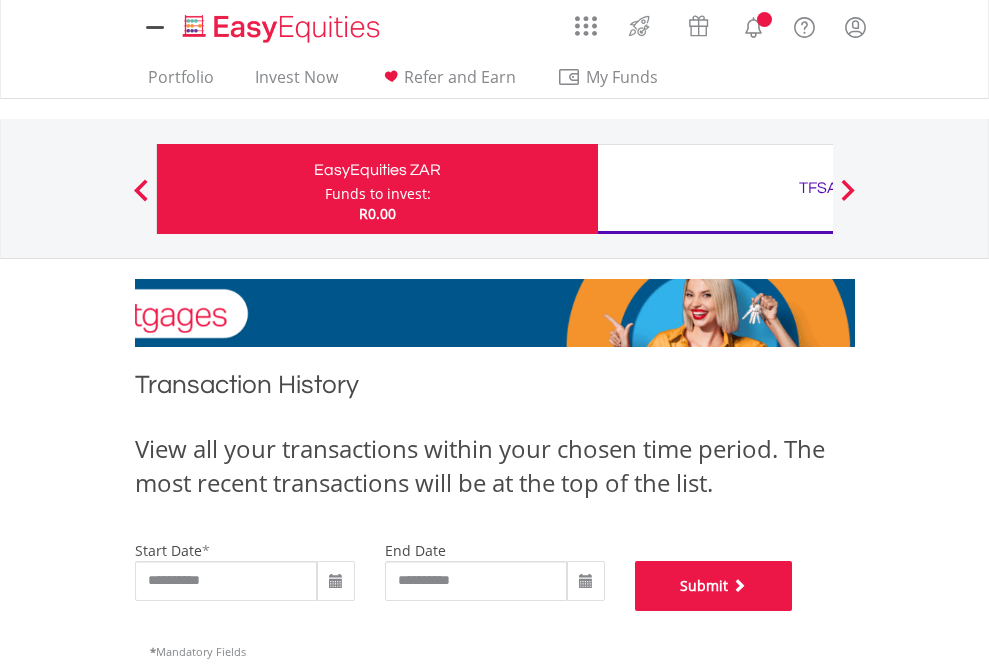 click on "Submit" at bounding box center [714, 586] 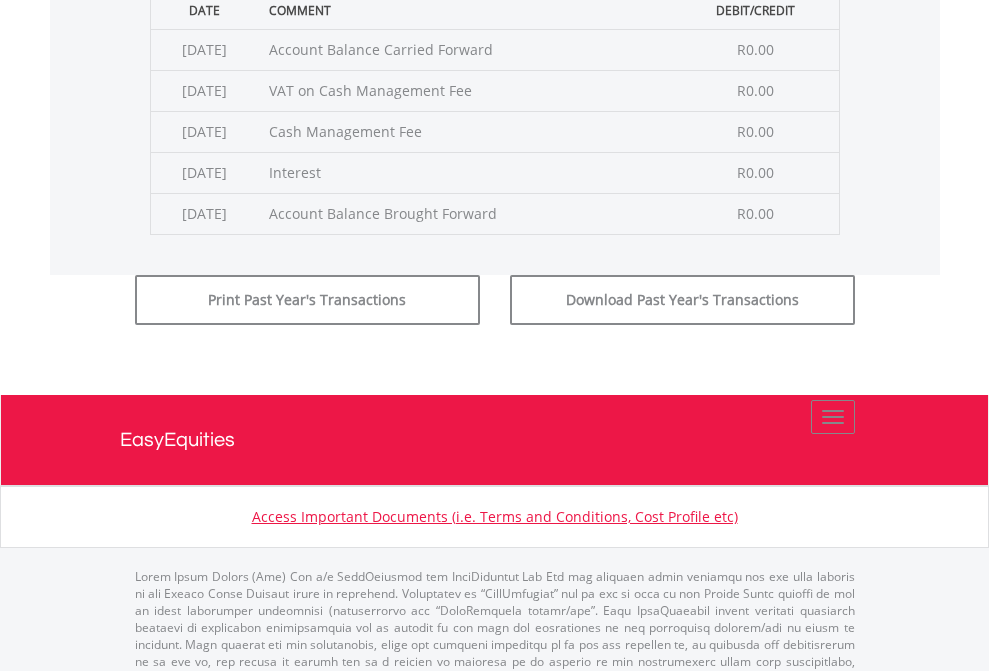scroll, scrollTop: 811, scrollLeft: 0, axis: vertical 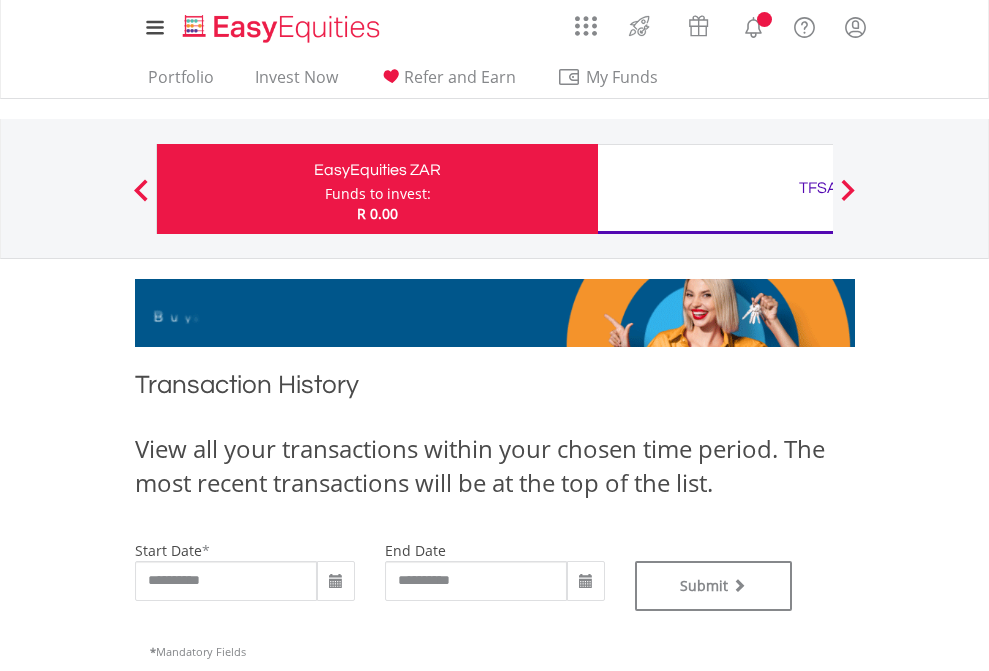click on "TFSA" at bounding box center [818, 188] 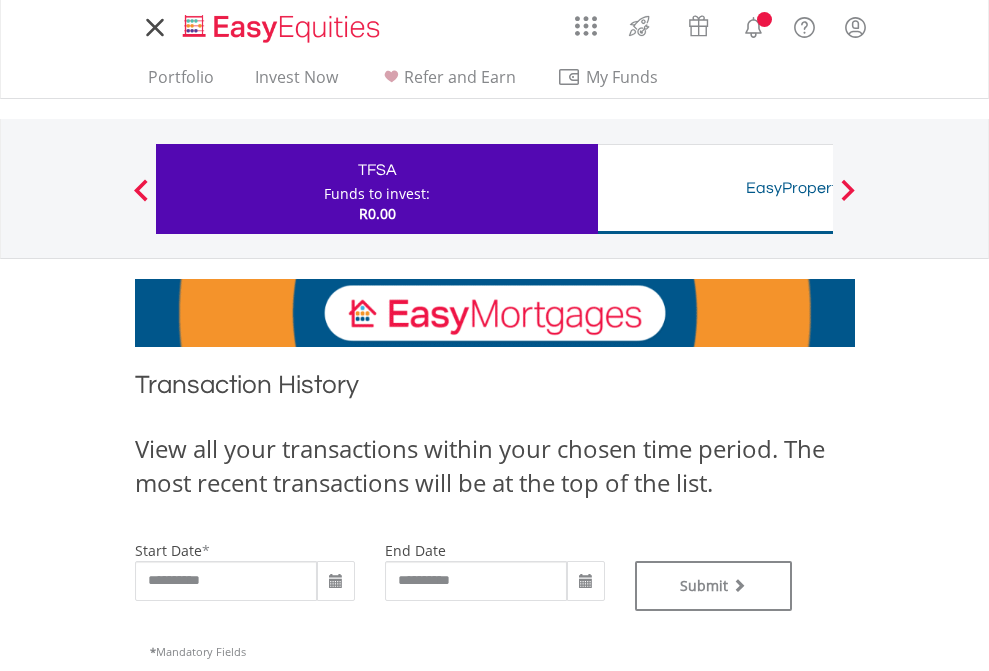 scroll, scrollTop: 0, scrollLeft: 0, axis: both 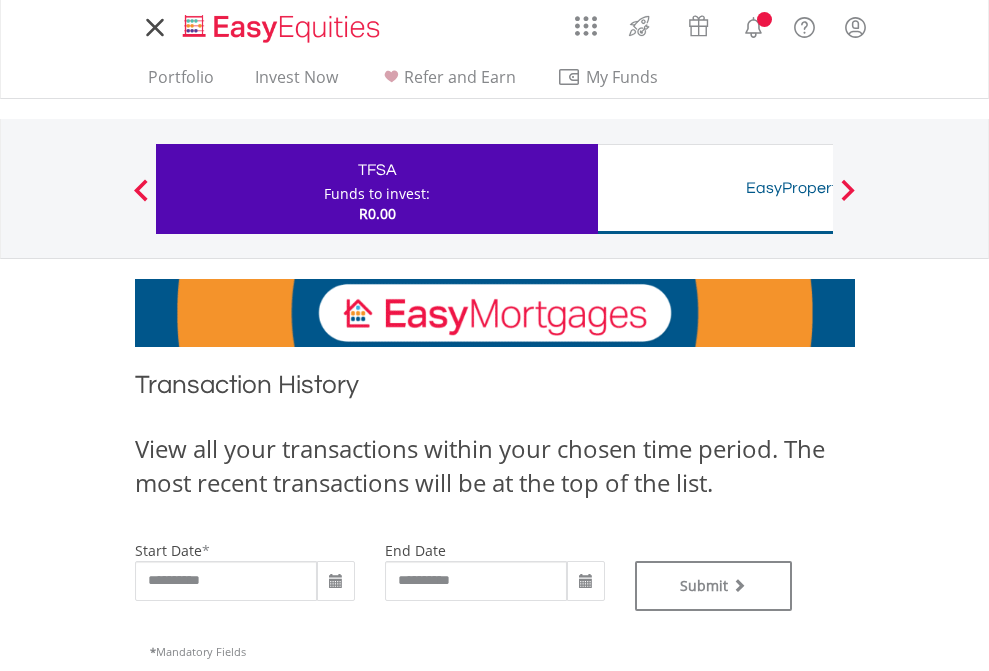 type on "**********" 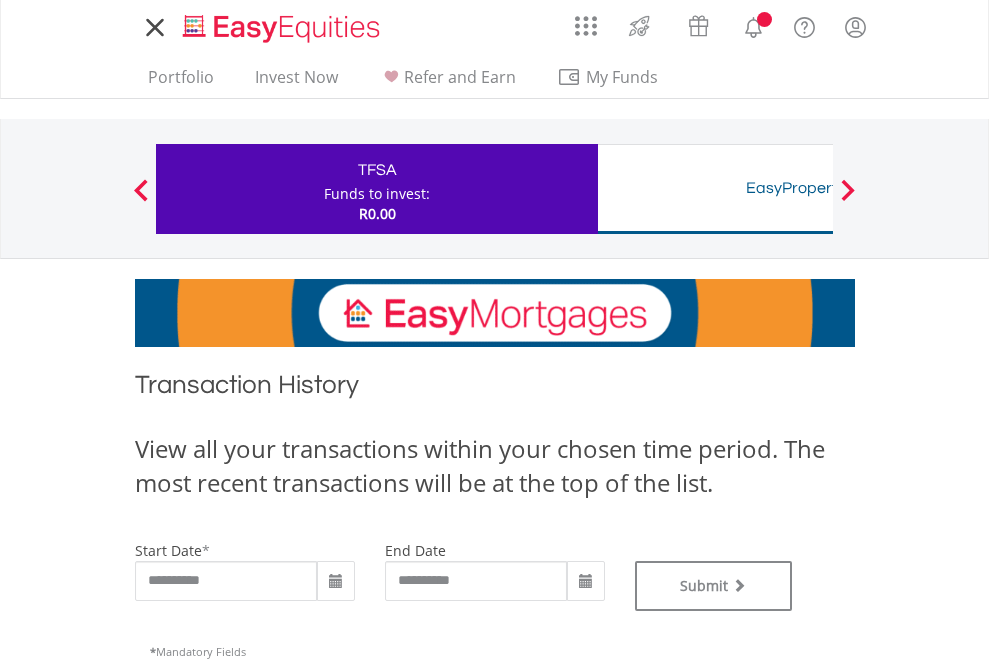 type on "**********" 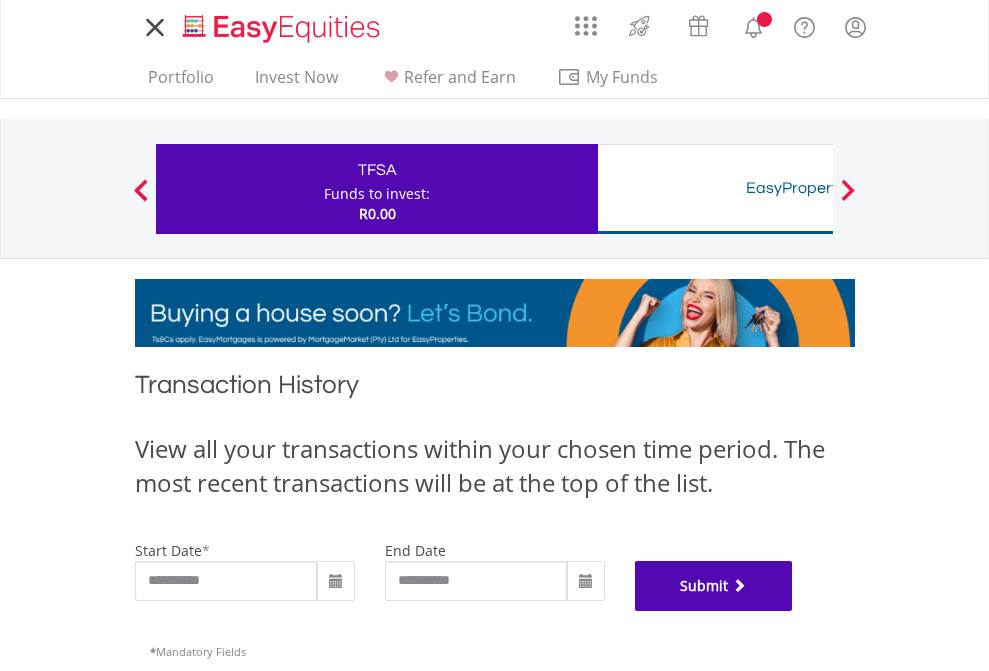 click on "Submit" at bounding box center [714, 586] 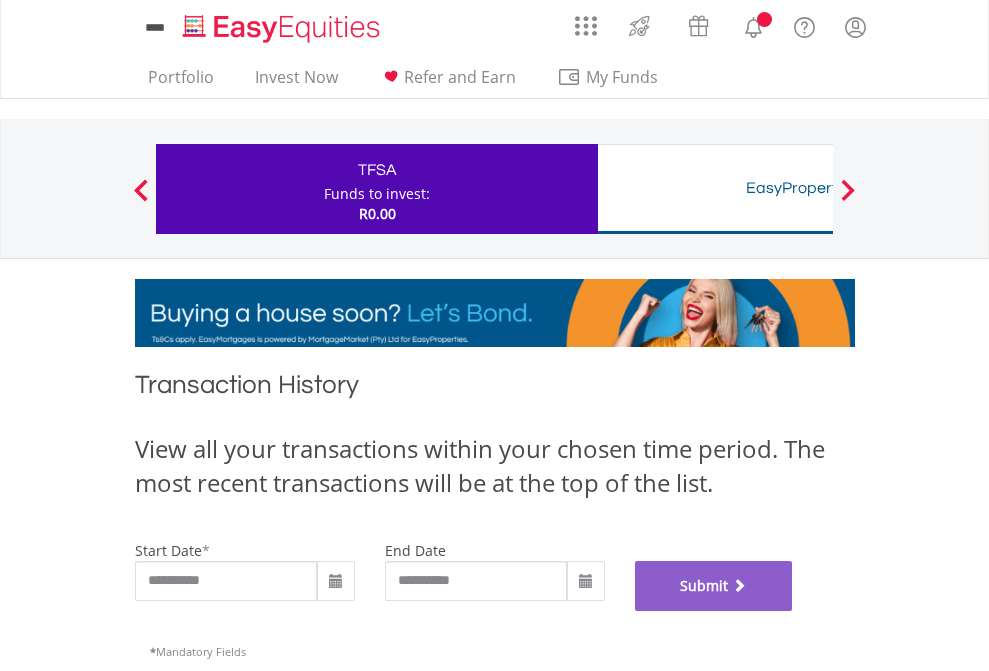 scroll, scrollTop: 811, scrollLeft: 0, axis: vertical 